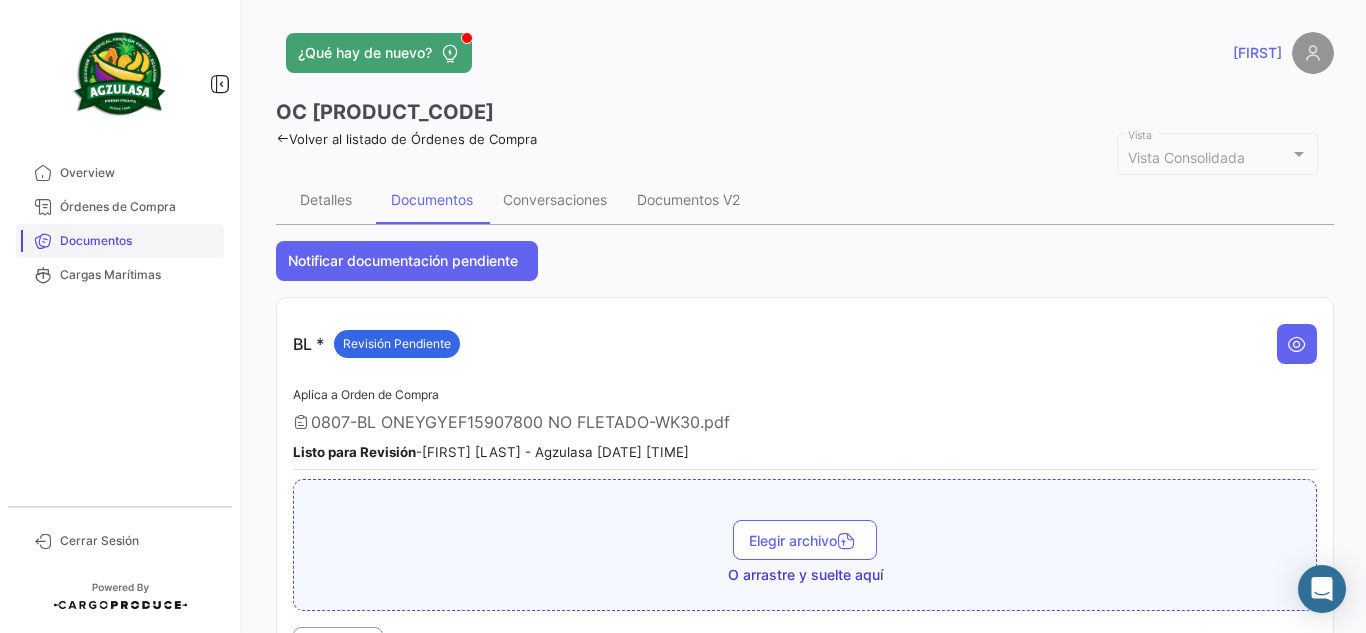 scroll, scrollTop: 0, scrollLeft: 0, axis: both 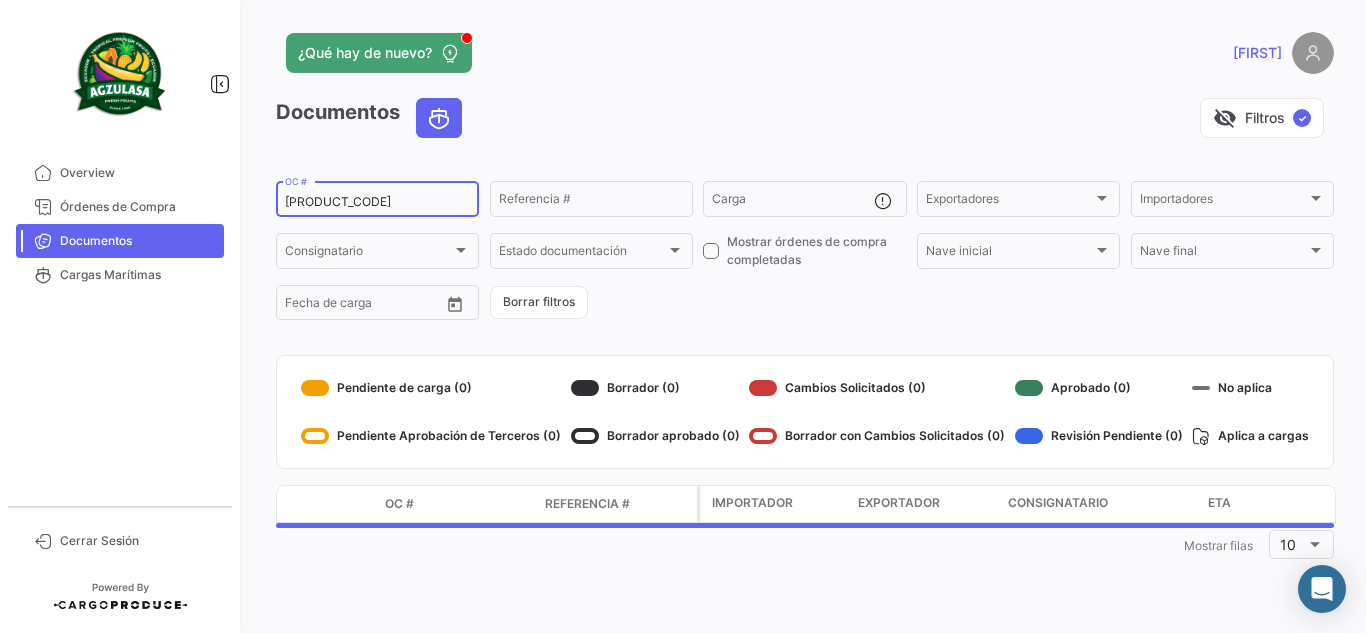 click on "GYEF15907800" at bounding box center [377, 202] 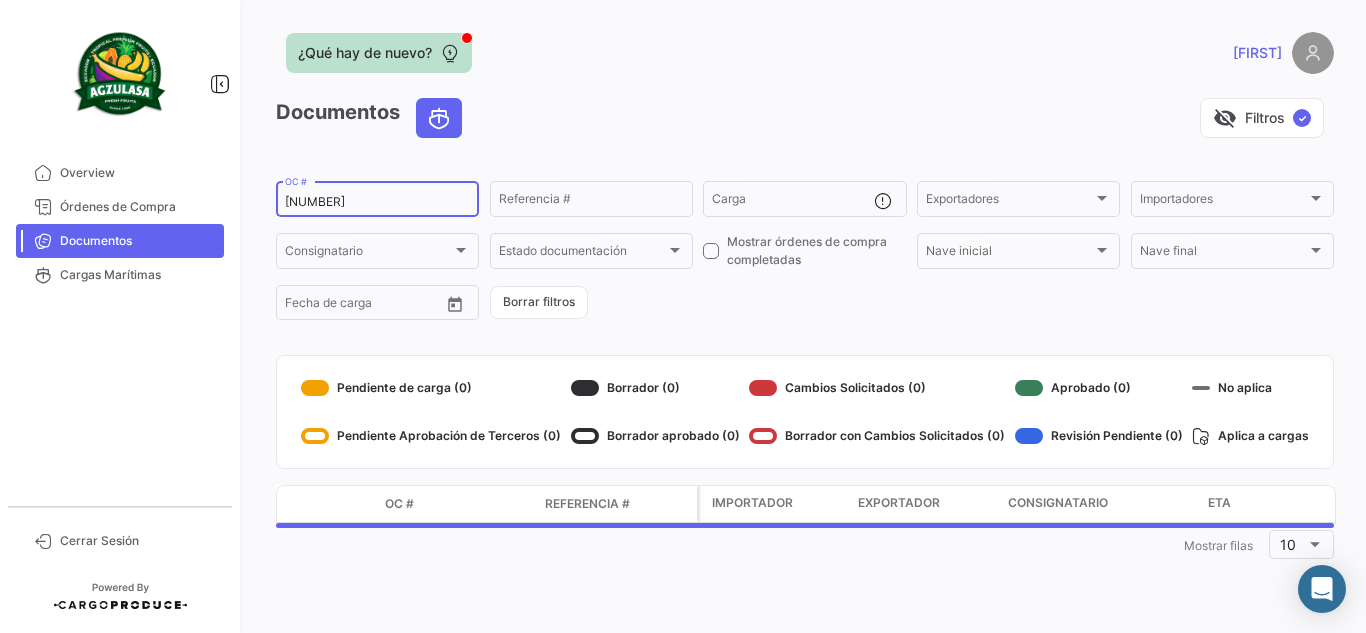 type on "12055665" 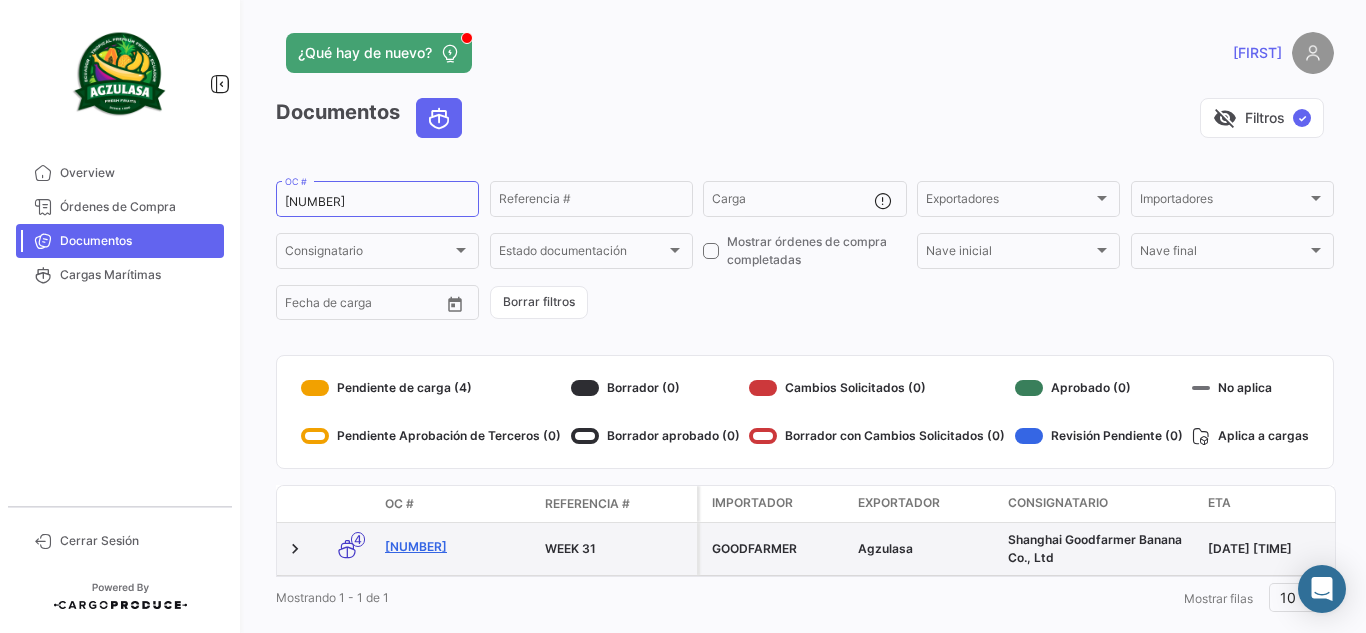 click on "12055665" 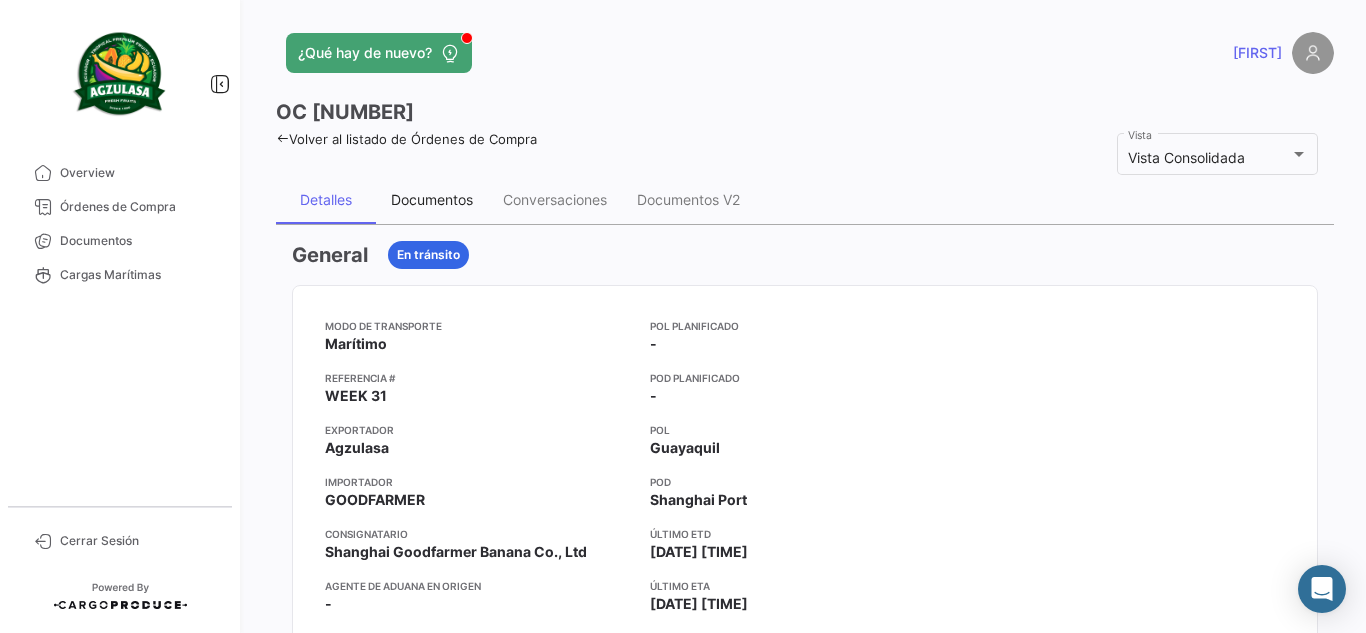 click on "Documentos" at bounding box center [432, 199] 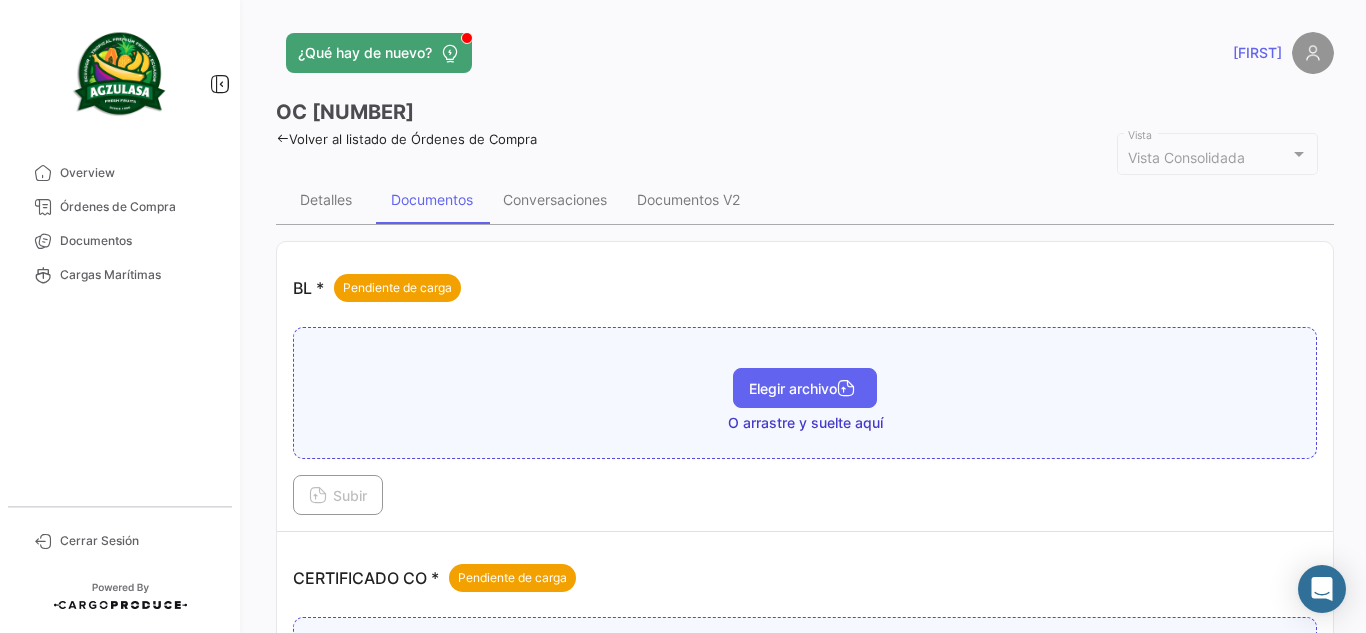 click on "Elegir archivo" at bounding box center (805, 388) 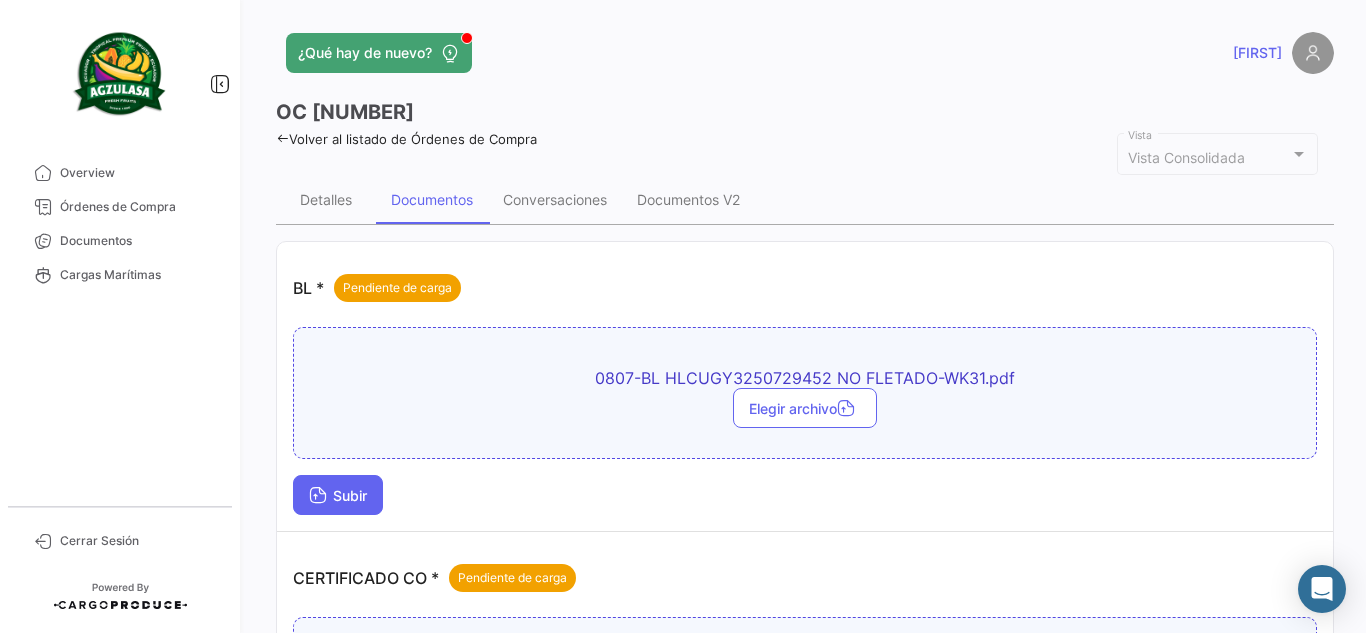 click on "Subir" at bounding box center [338, 495] 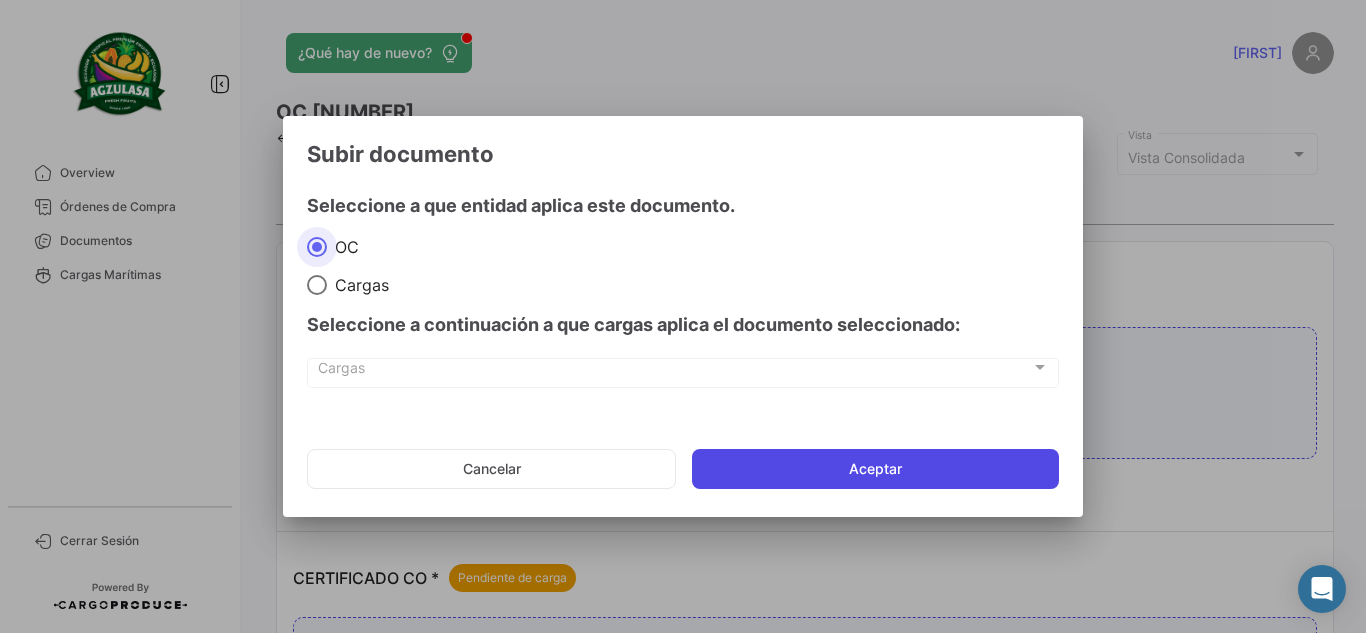 click on "Aceptar" 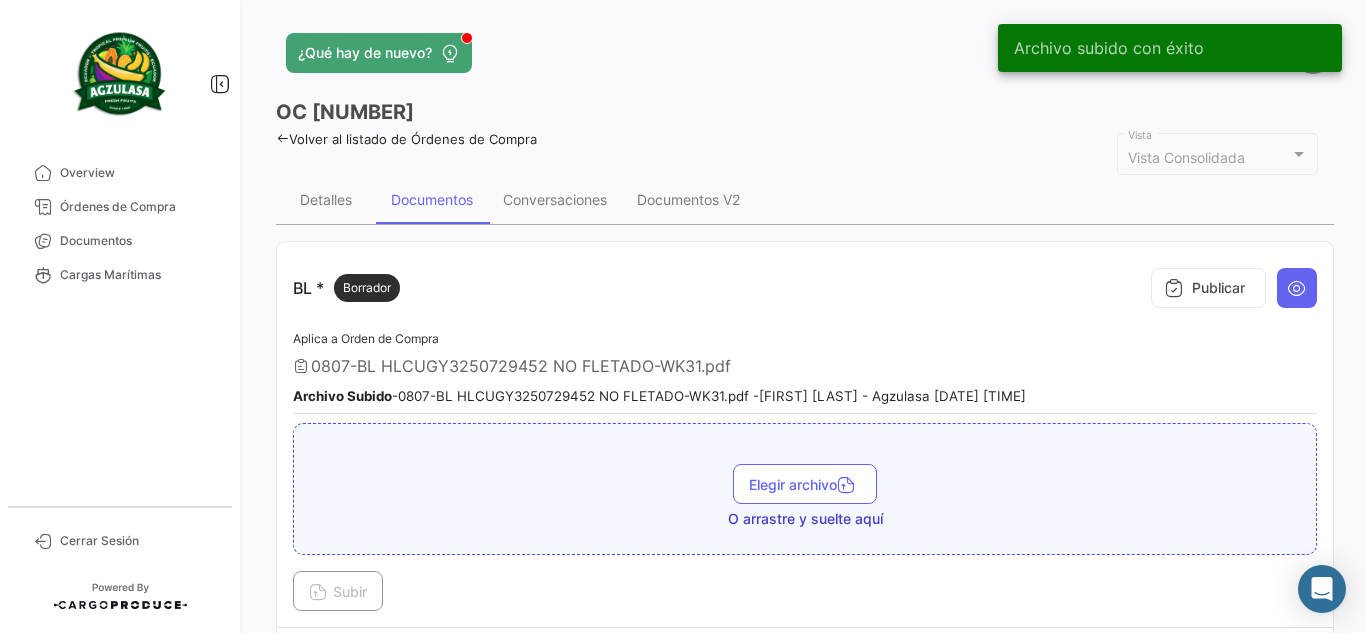 click on "OC
12055665" 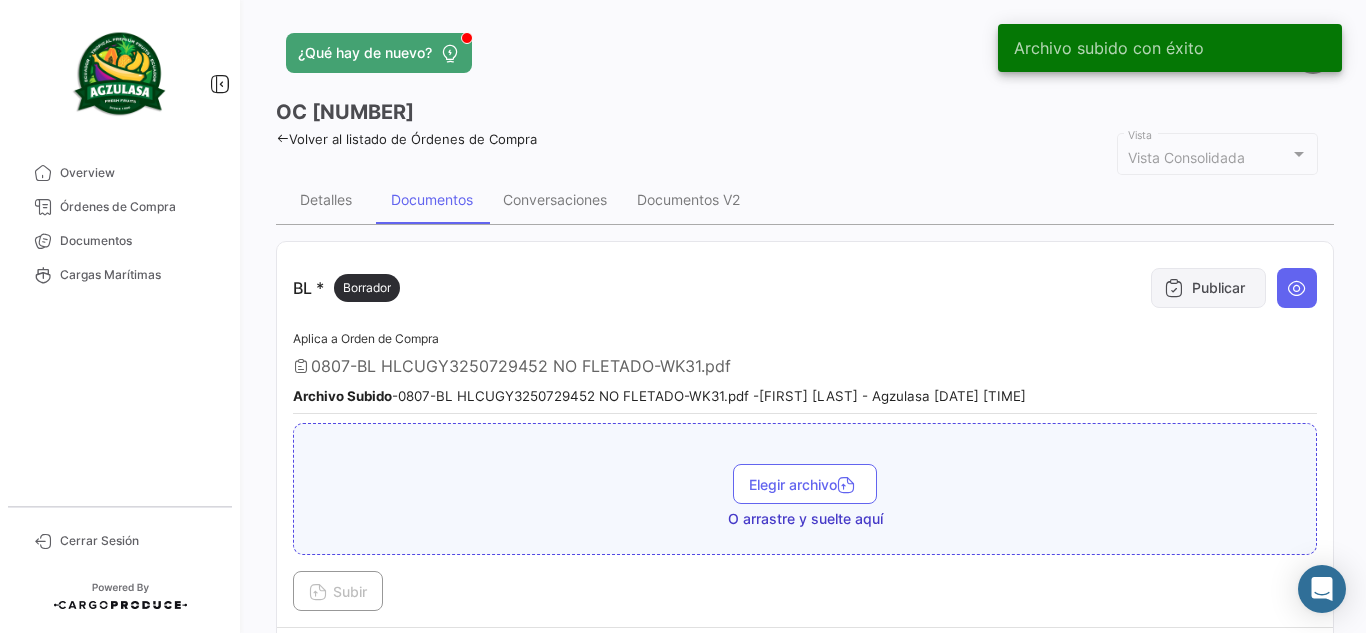 click at bounding box center [1174, 288] 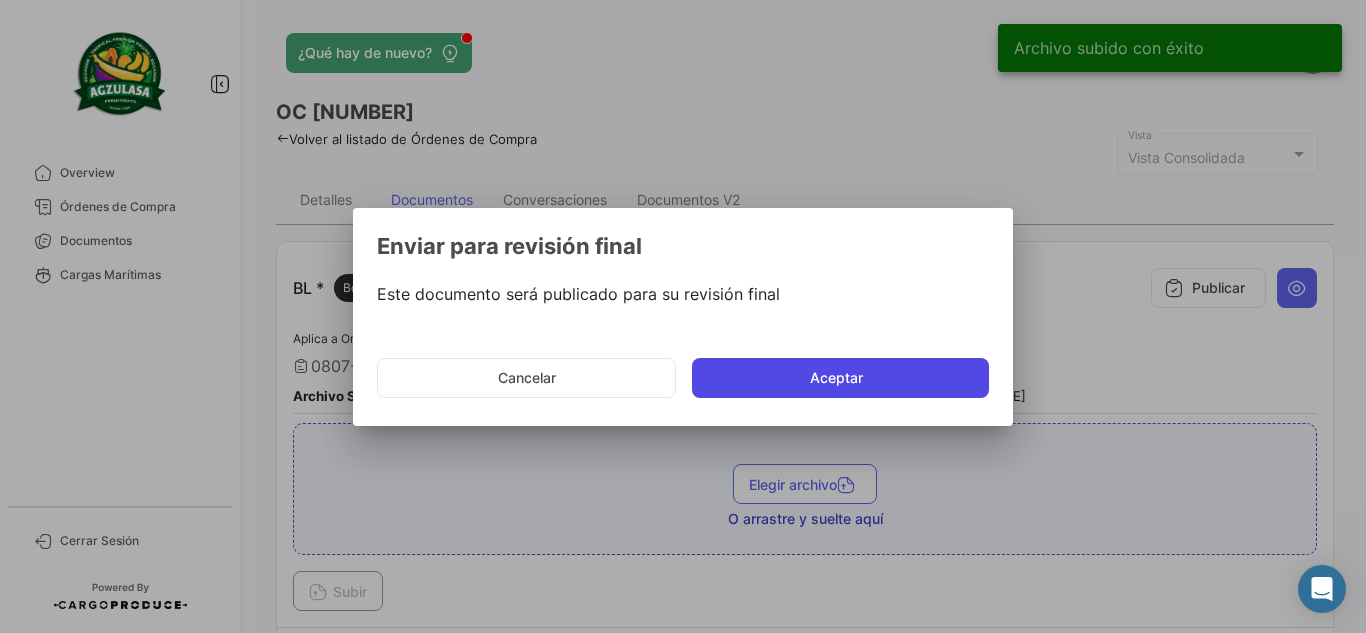 click on "Aceptar" 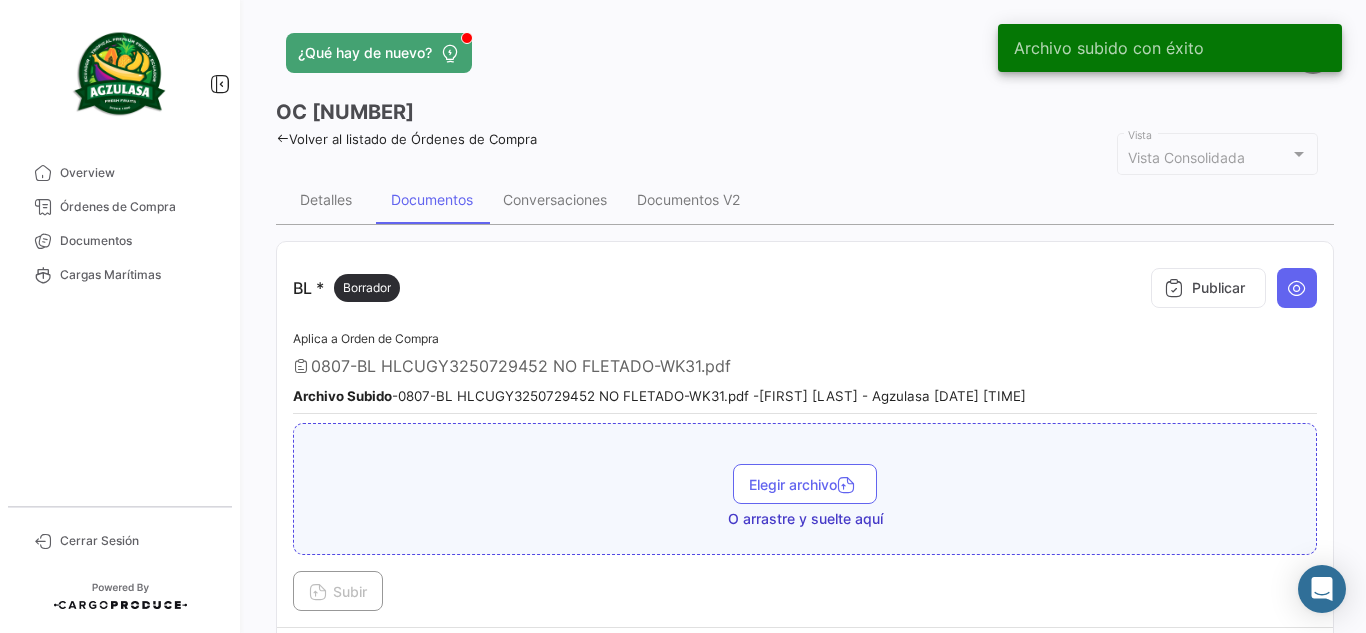 type 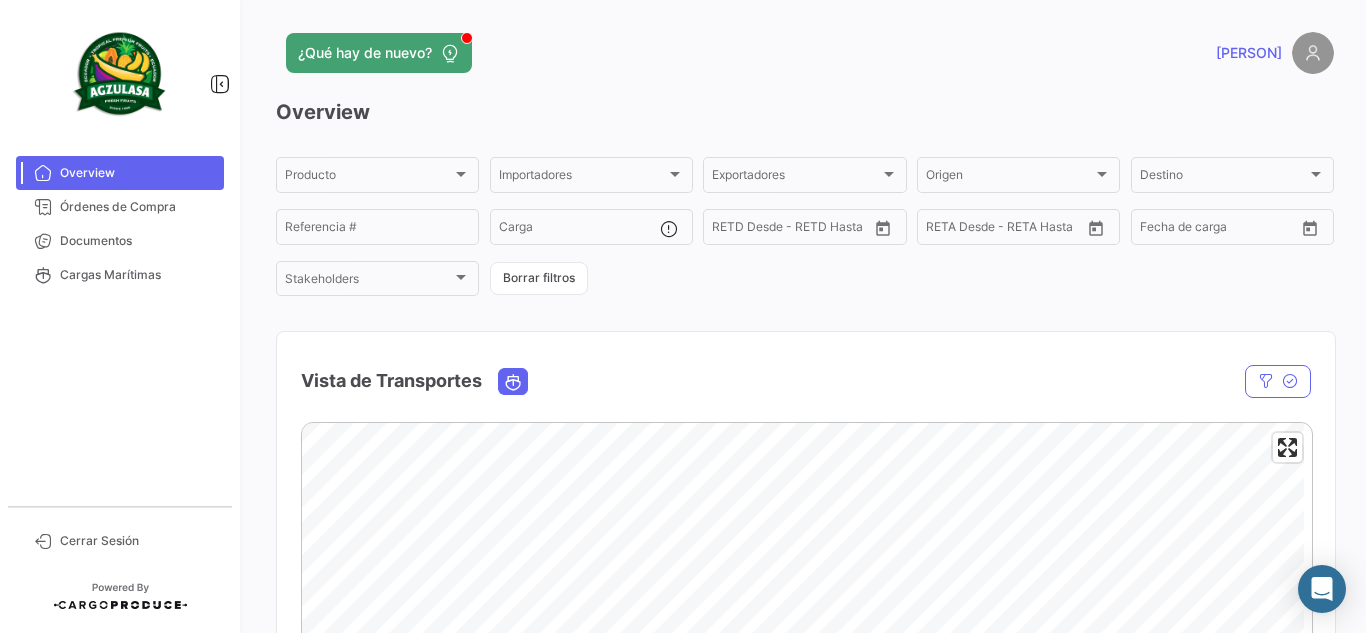 scroll, scrollTop: 0, scrollLeft: 0, axis: both 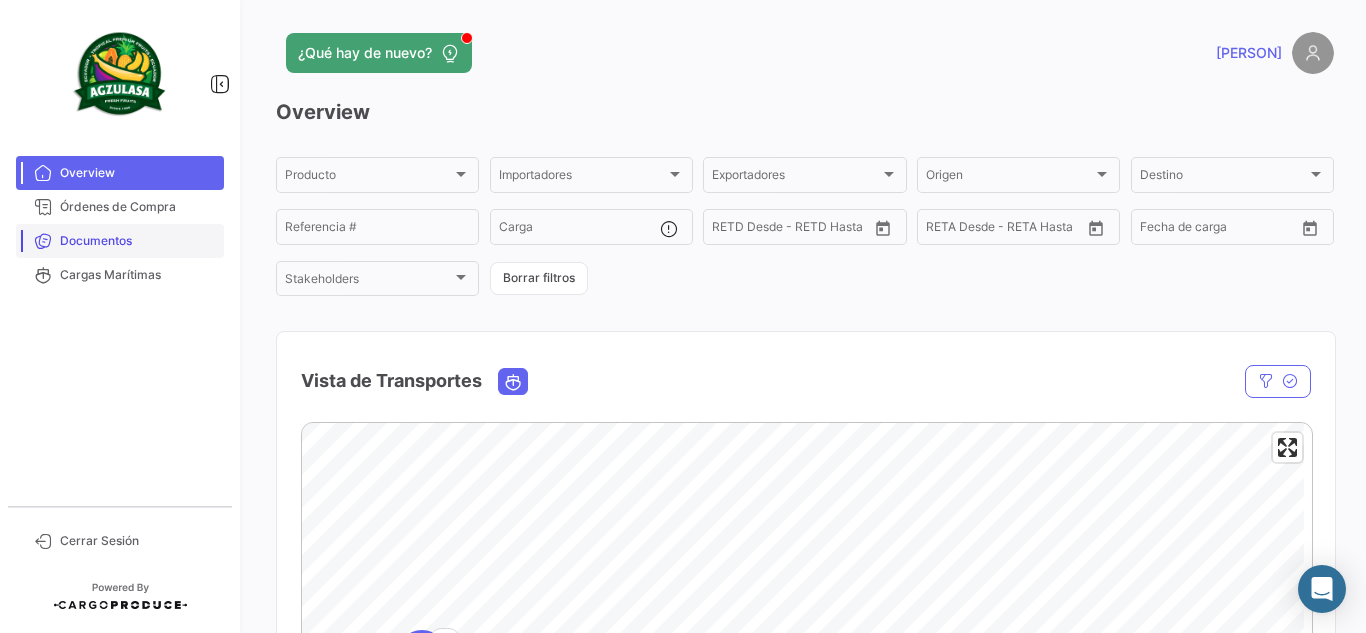 click on "Documentos" at bounding box center [120, 241] 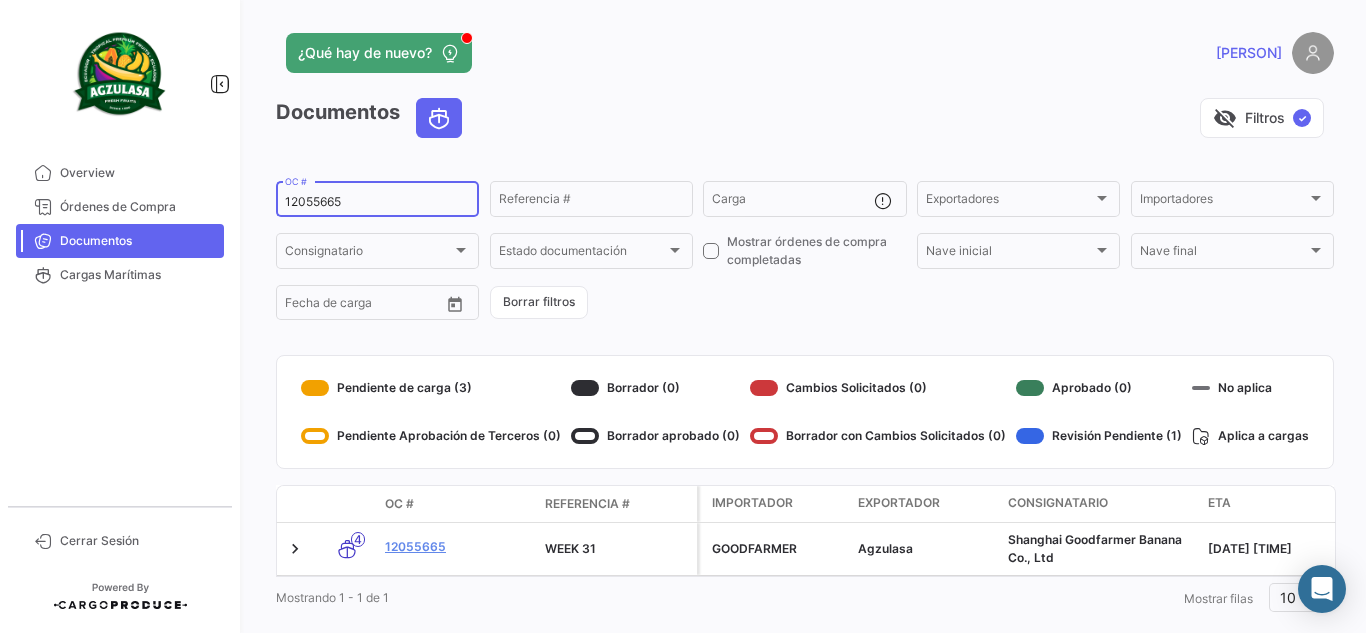 click on "12055665" at bounding box center (377, 202) 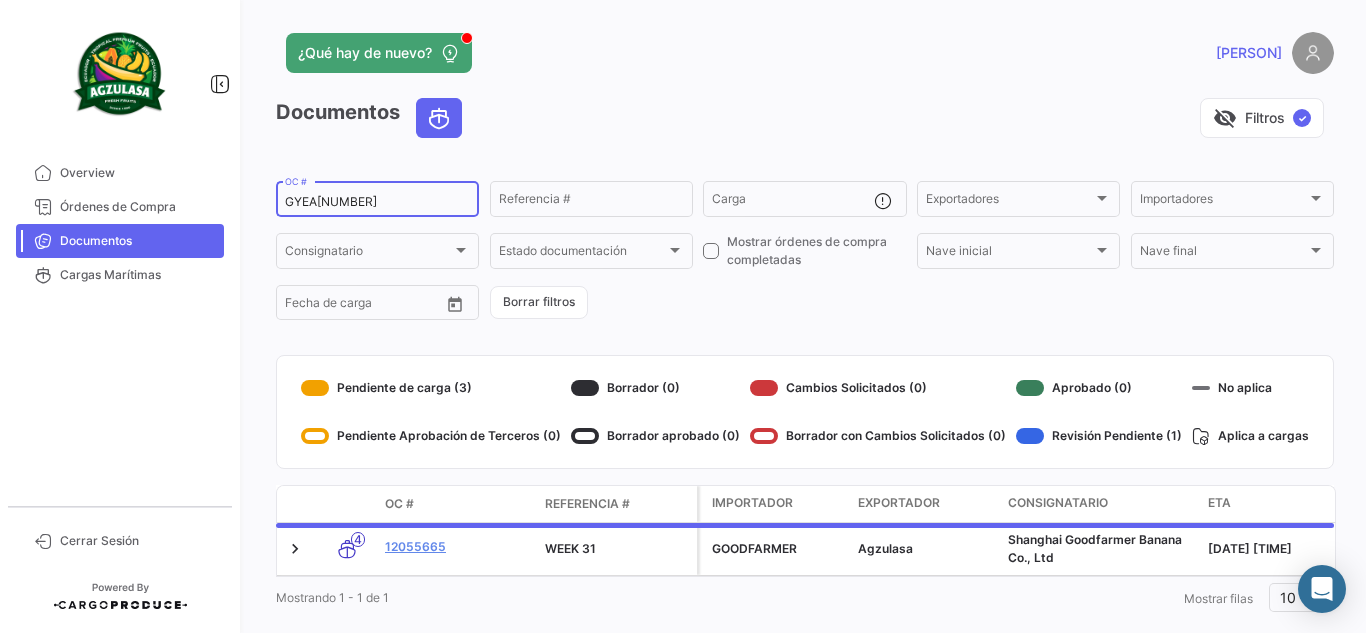 type on "GYEA[NUMBER]" 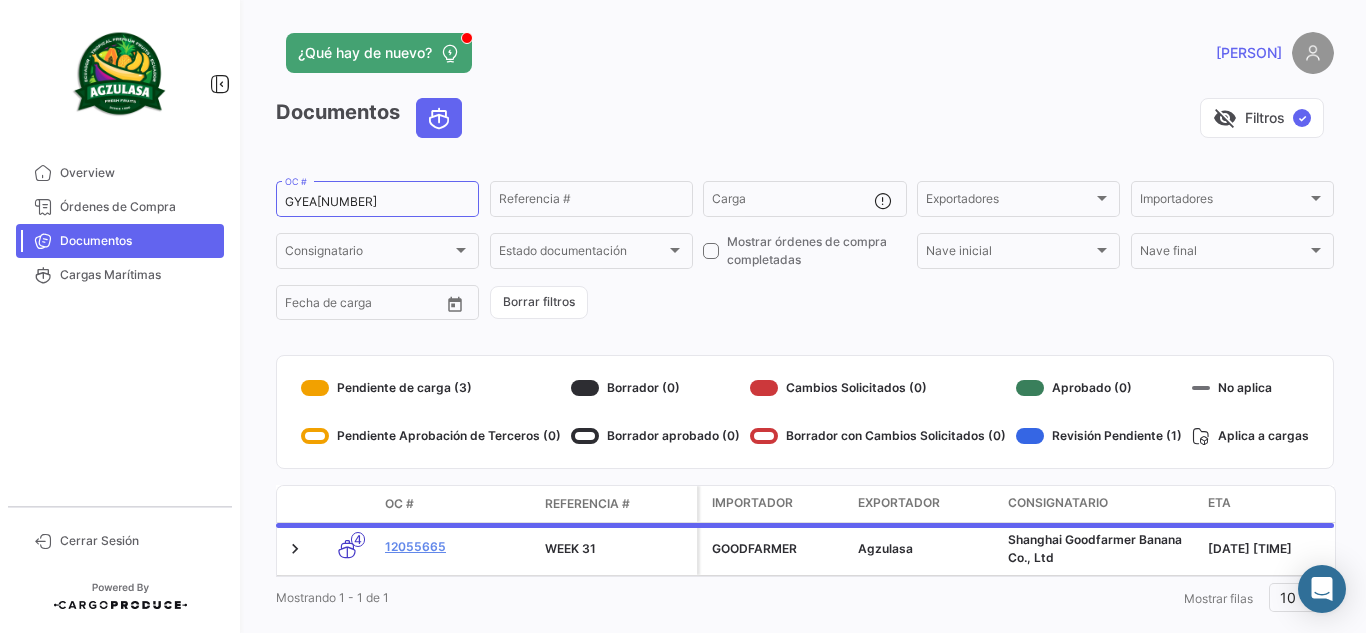click on "visibility_off   Filtros  ✓" 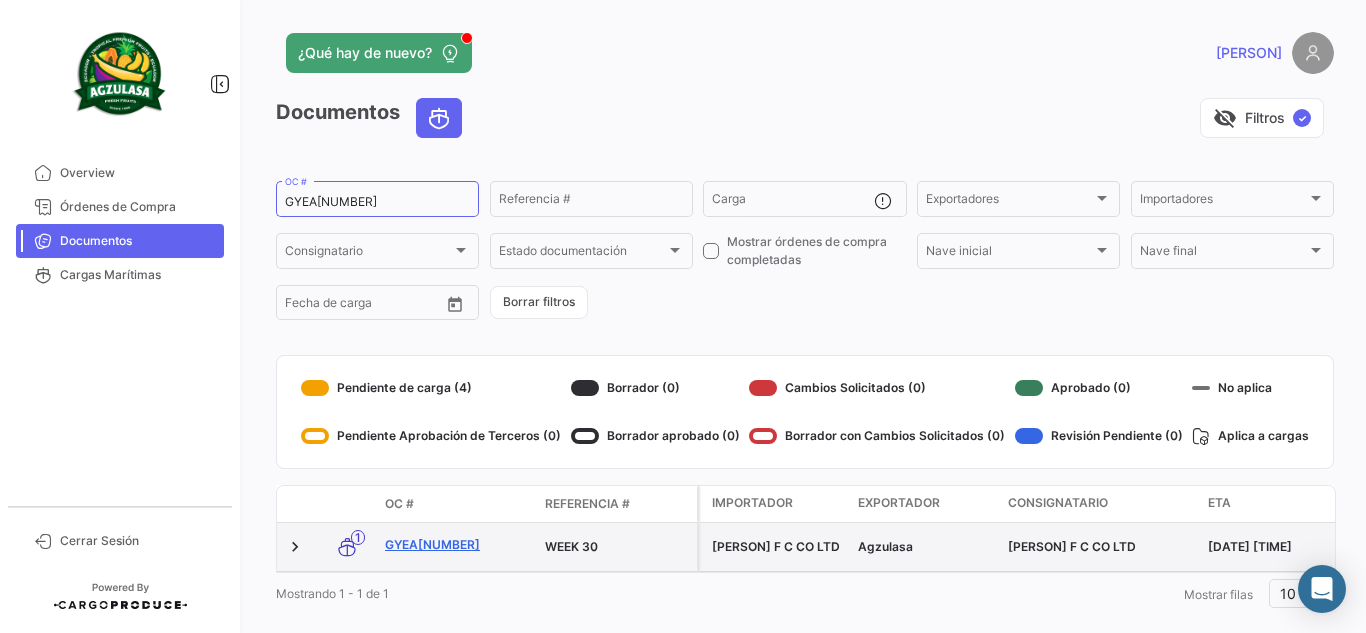 click on "GYEA[NUMBER]" 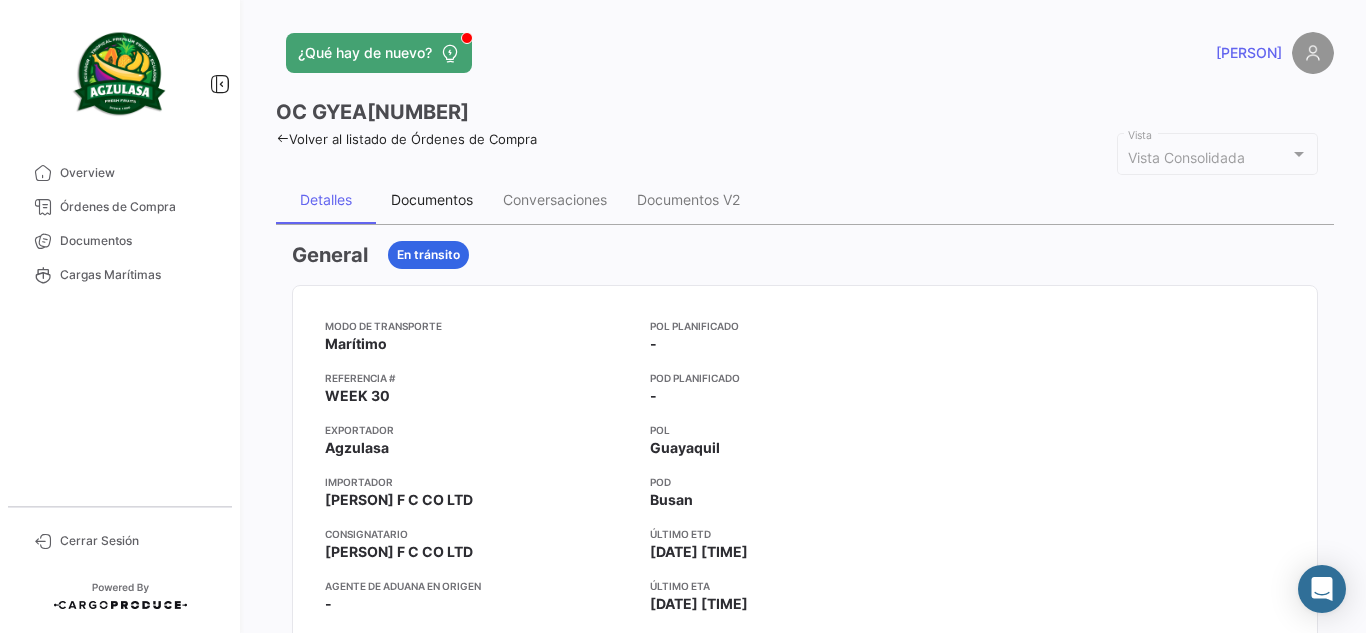 click on "Documentos" at bounding box center (432, 199) 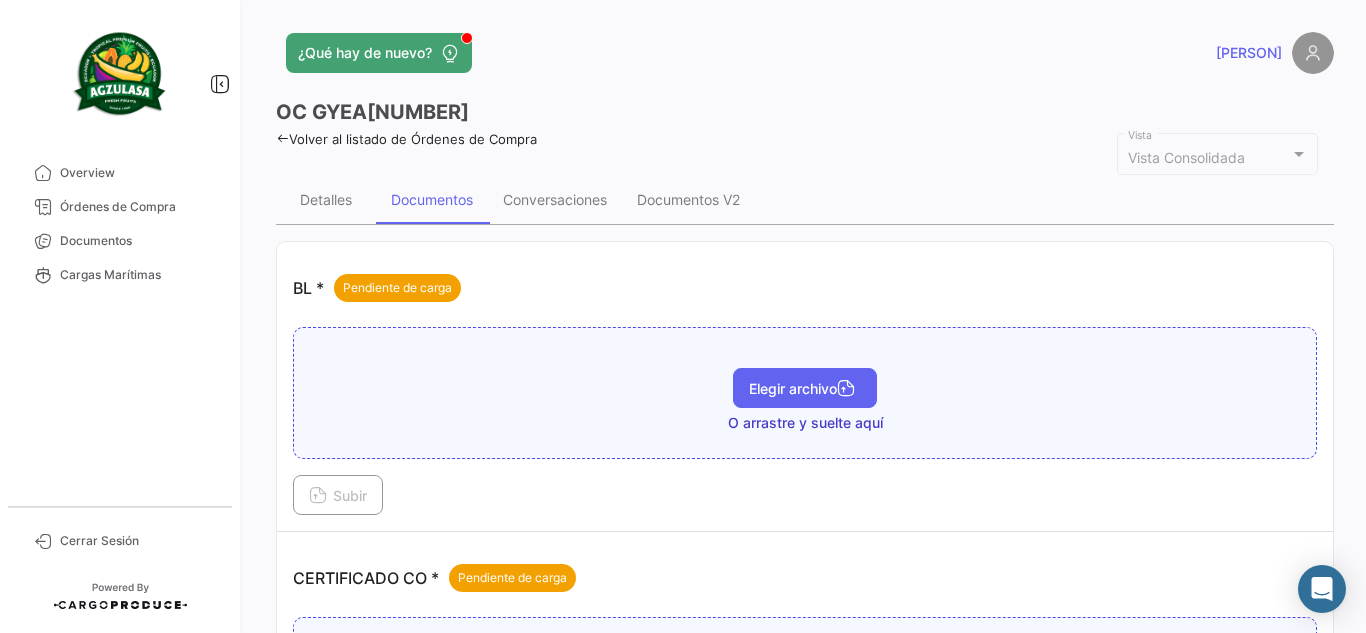 click on "Elegir archivo" at bounding box center [805, 388] 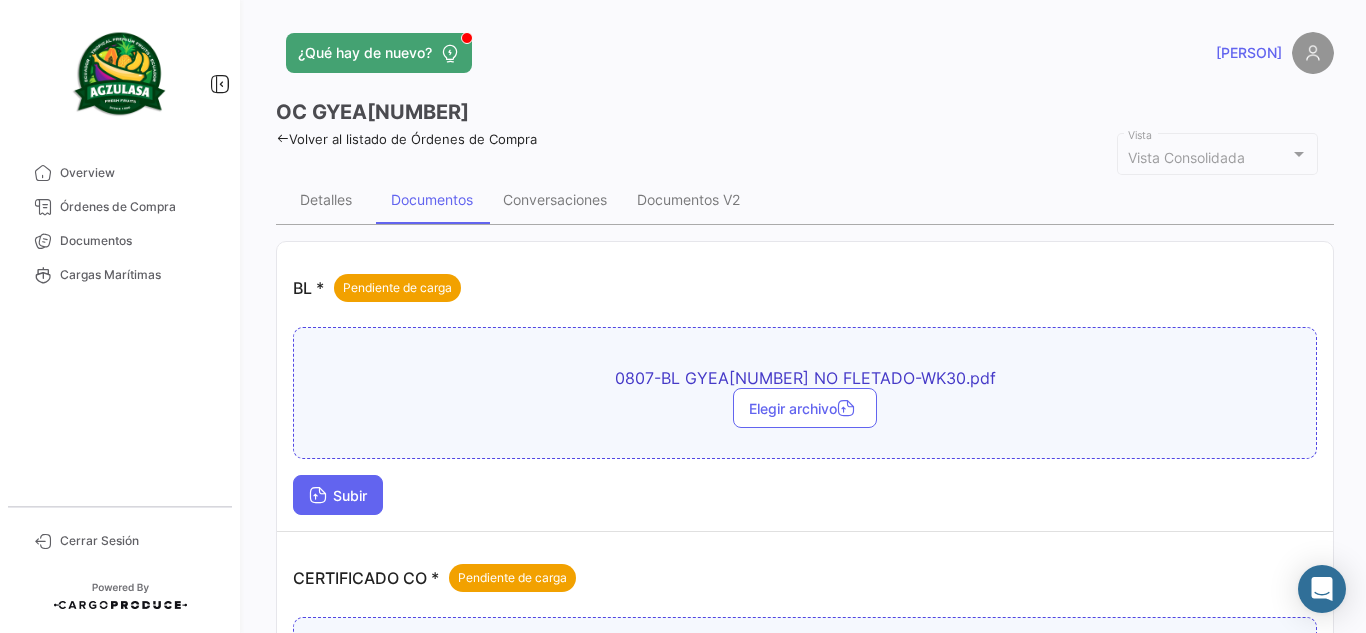 click on "Subir" at bounding box center (338, 495) 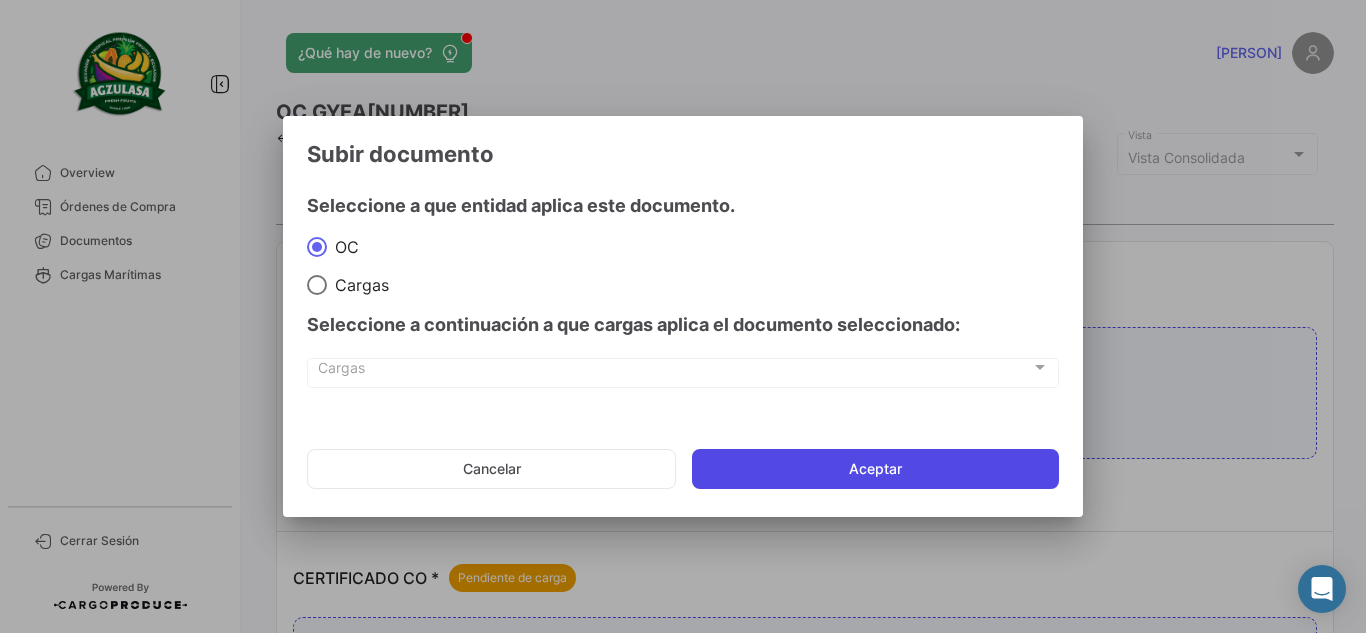 click on "Aceptar" 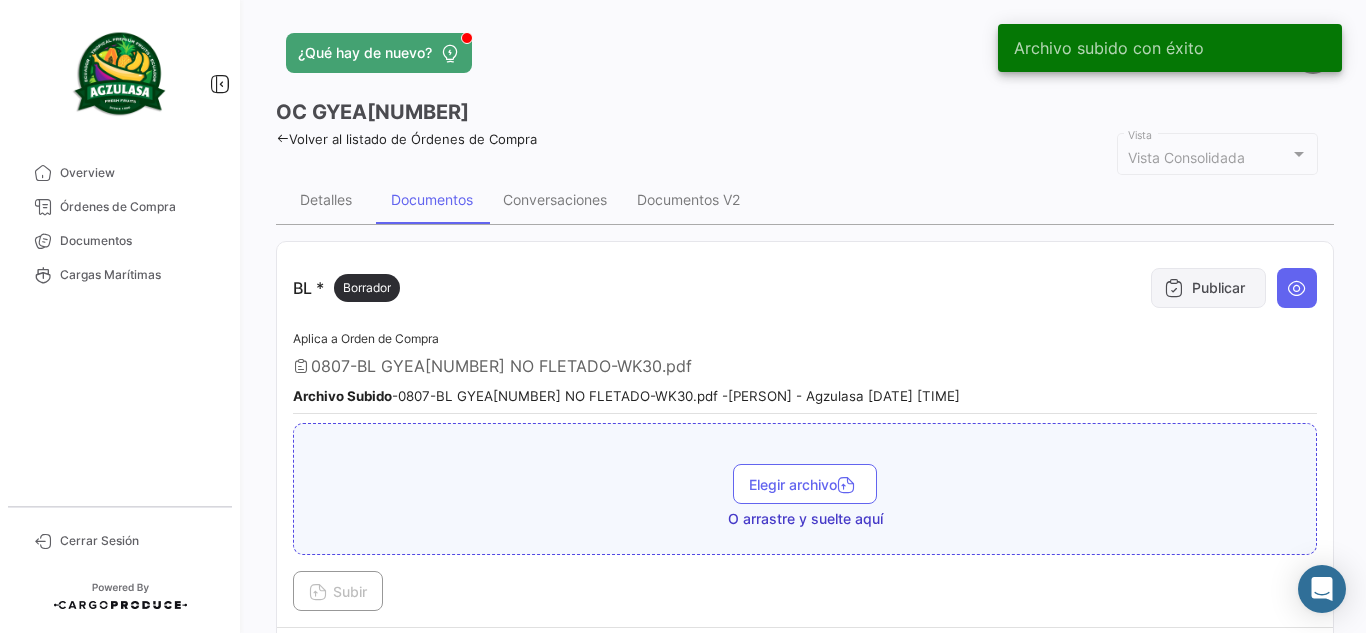 click at bounding box center [1174, 288] 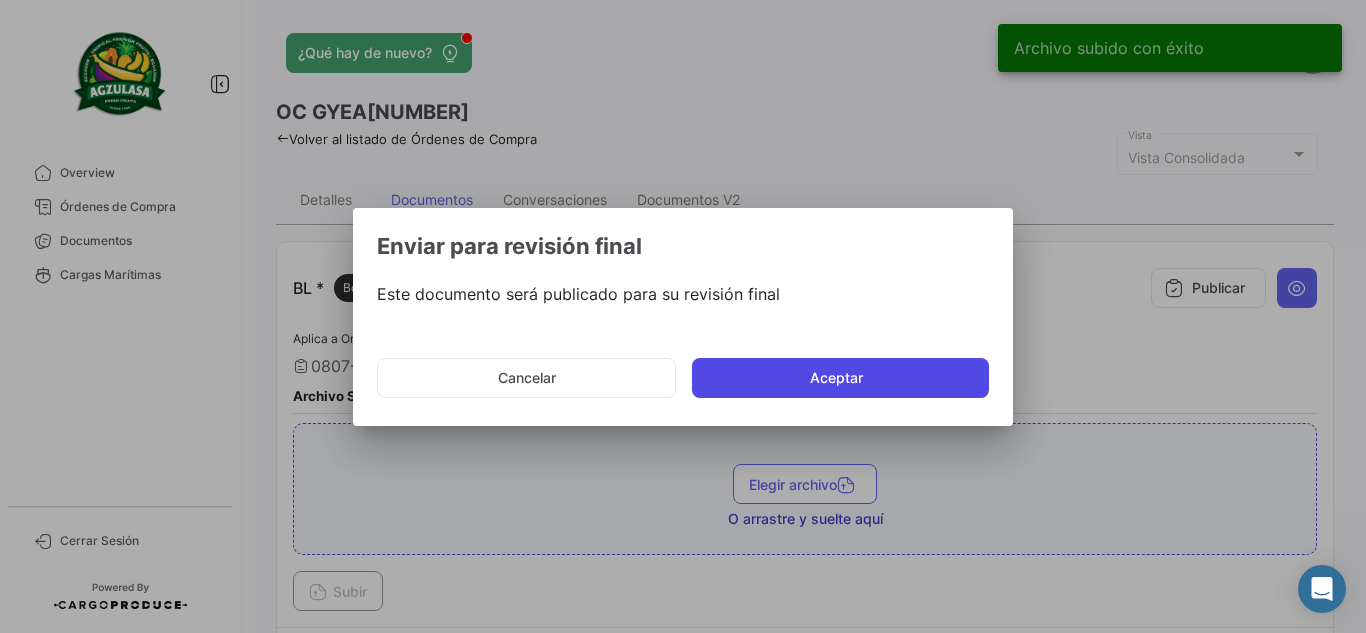 click on "Aceptar" 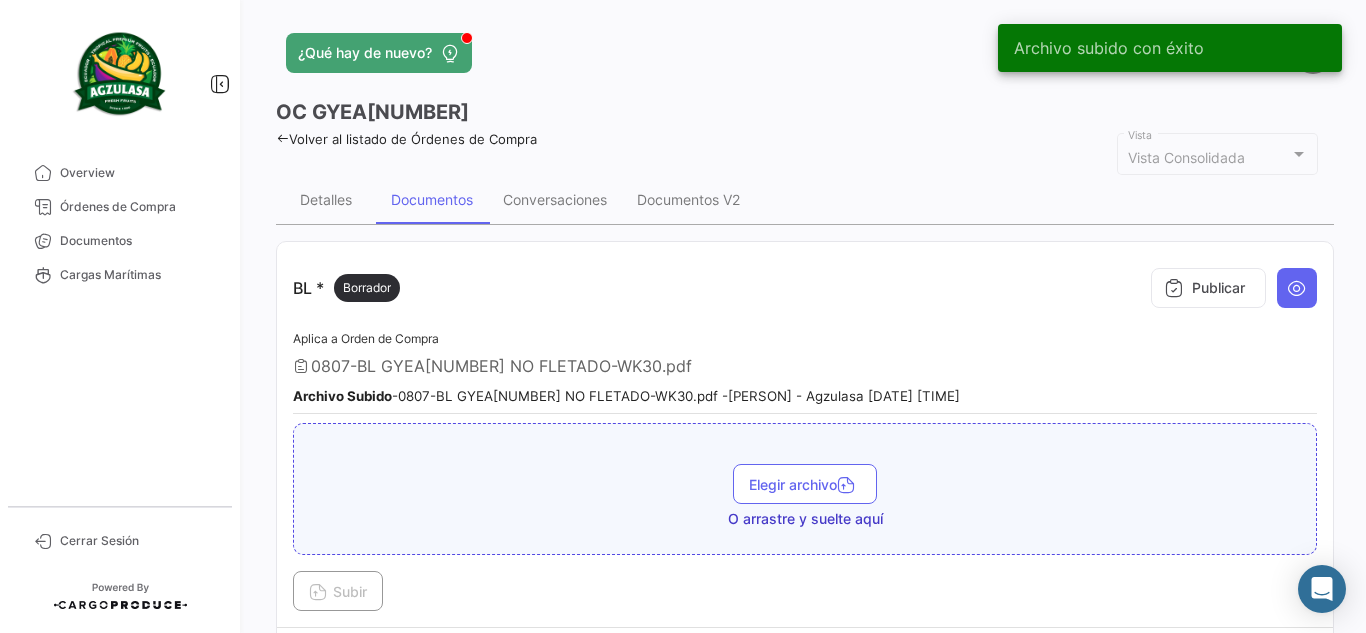 type 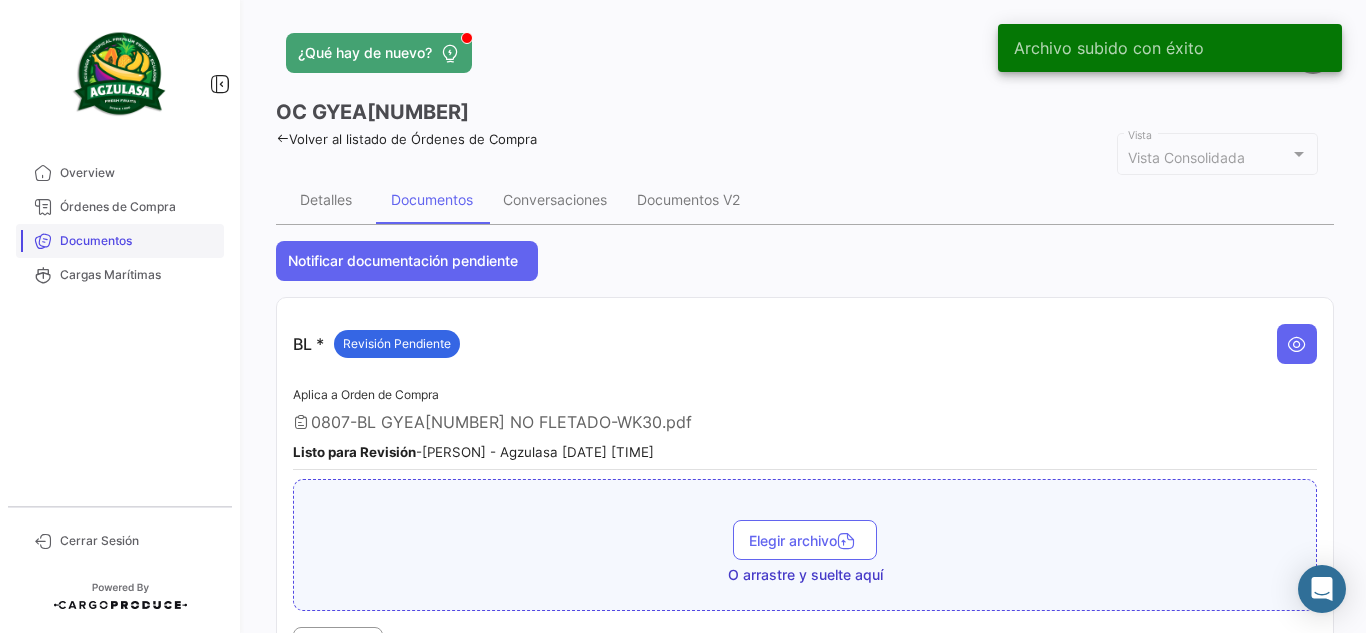 click on "Documentos" at bounding box center (138, 241) 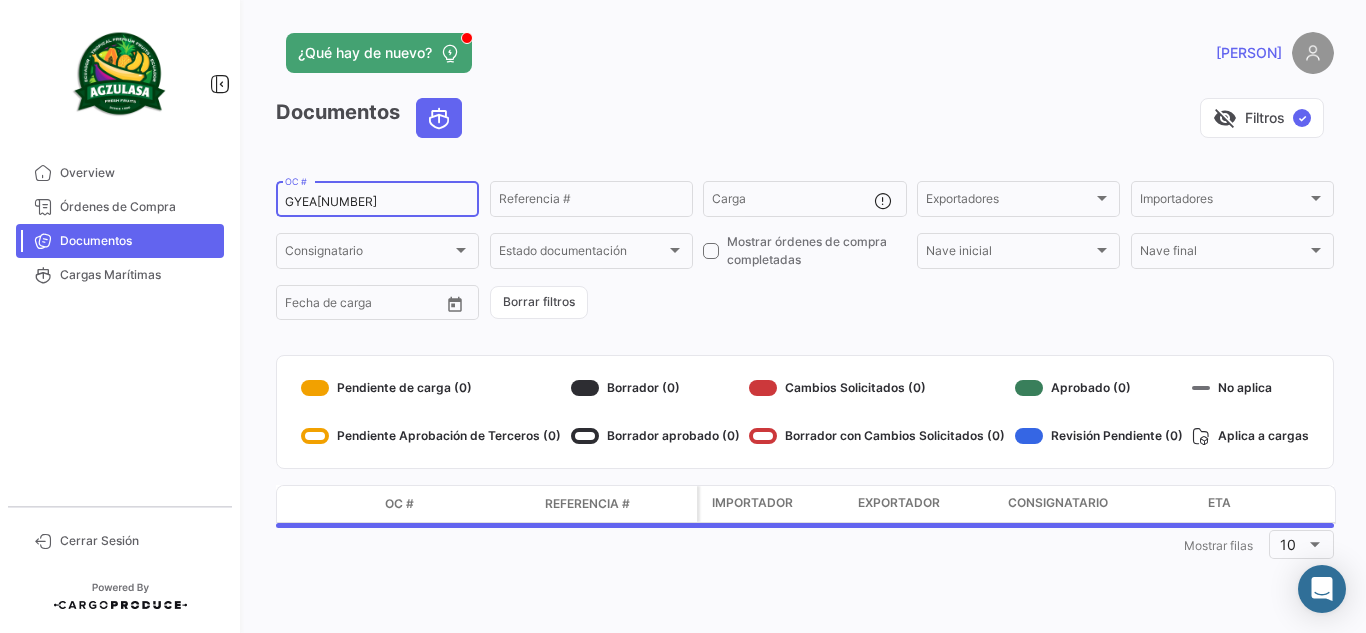 click on "GYEA[NUMBER]" at bounding box center (377, 202) 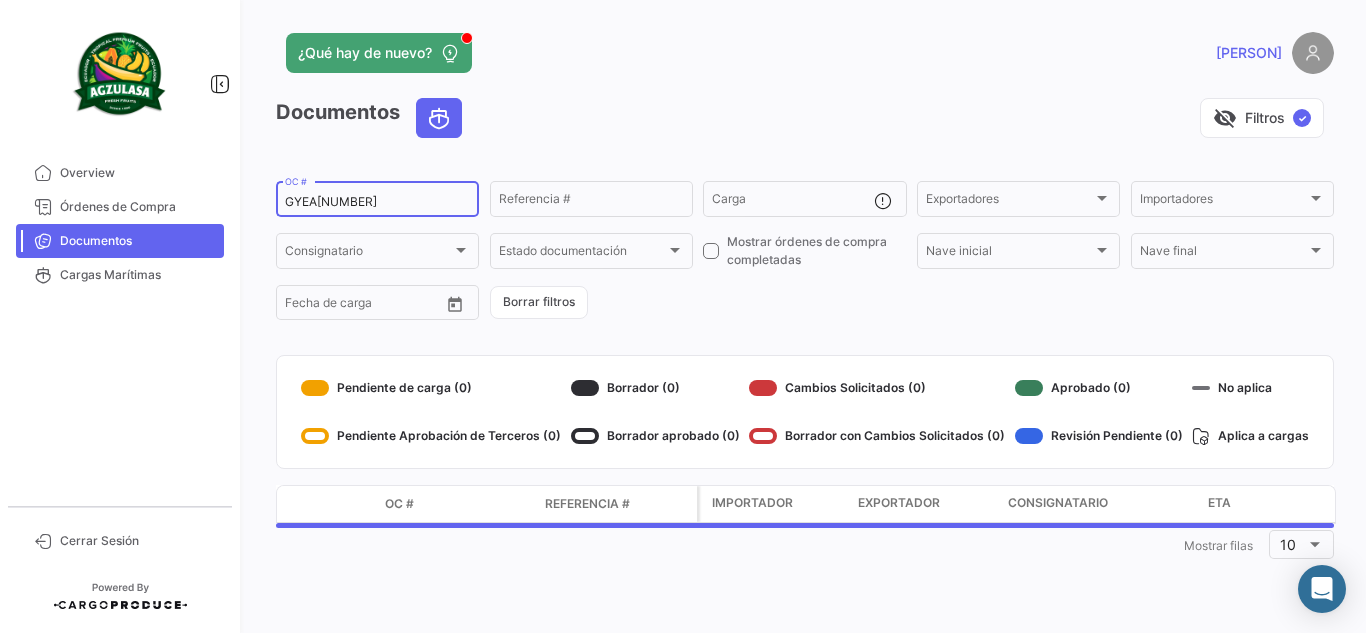 click on "¿Qué hay de nuevo?" 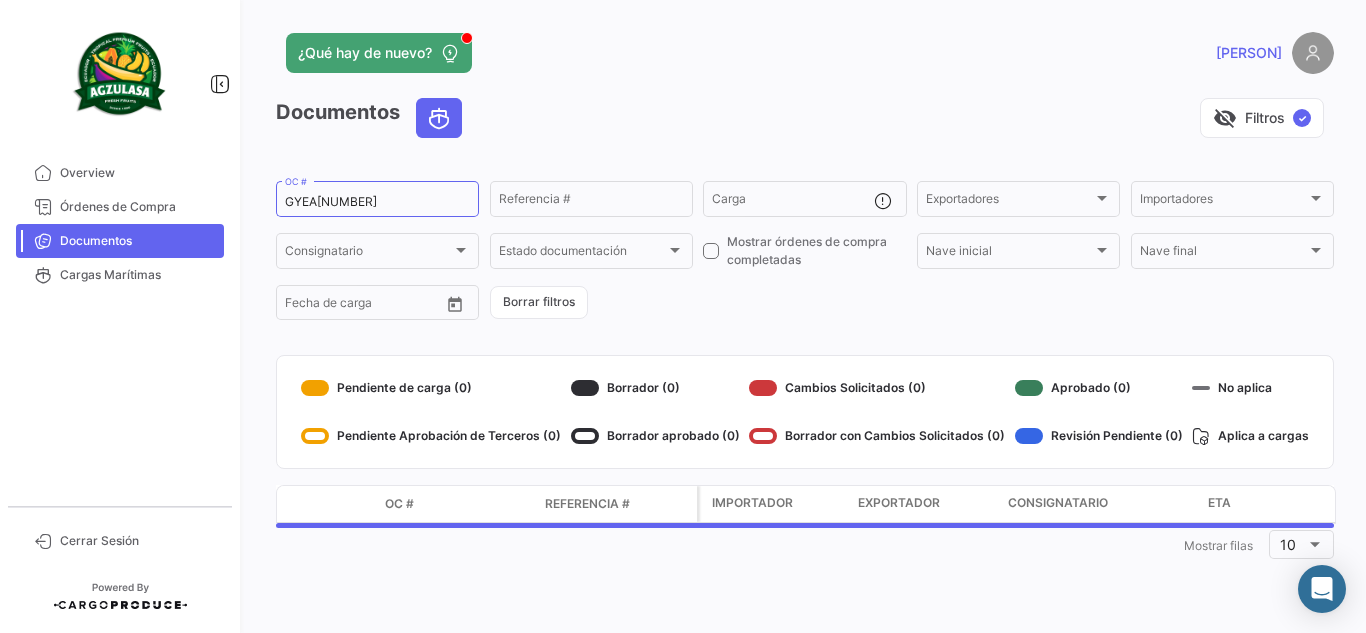click on "¿Qué hay de nuevo?" 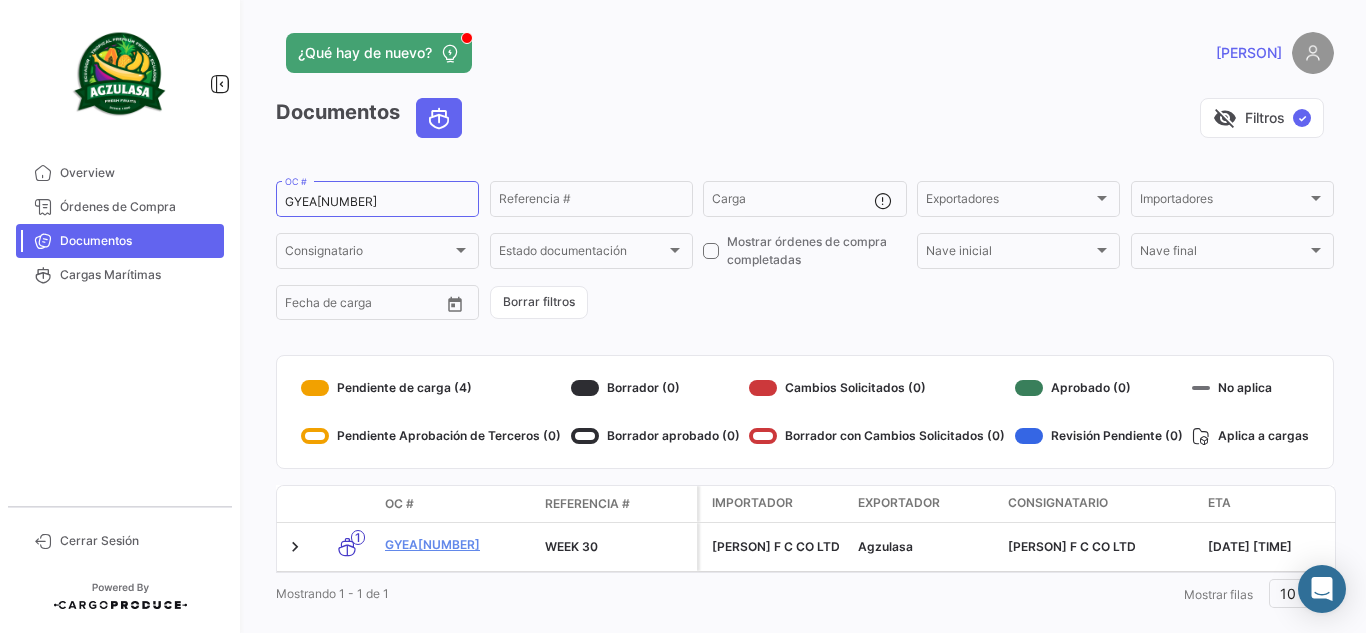 click on "¿Qué hay de nuevo?   [PERSON]" 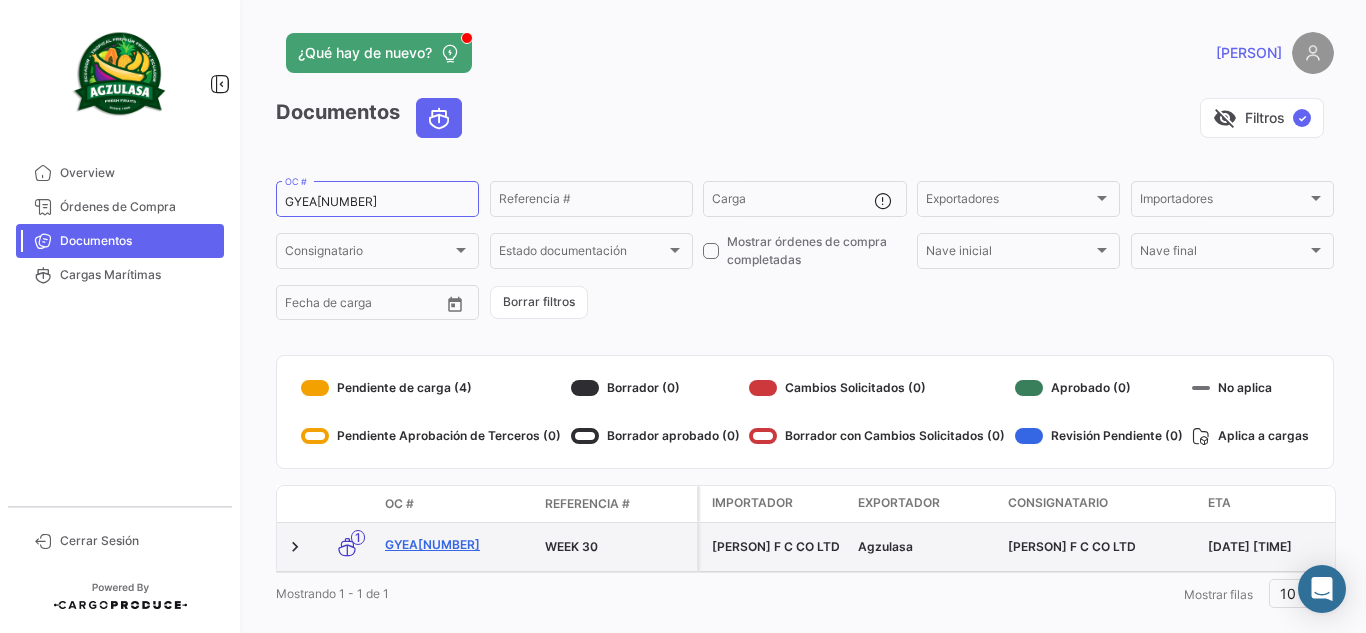 click on "GYEA[NUMBER]" 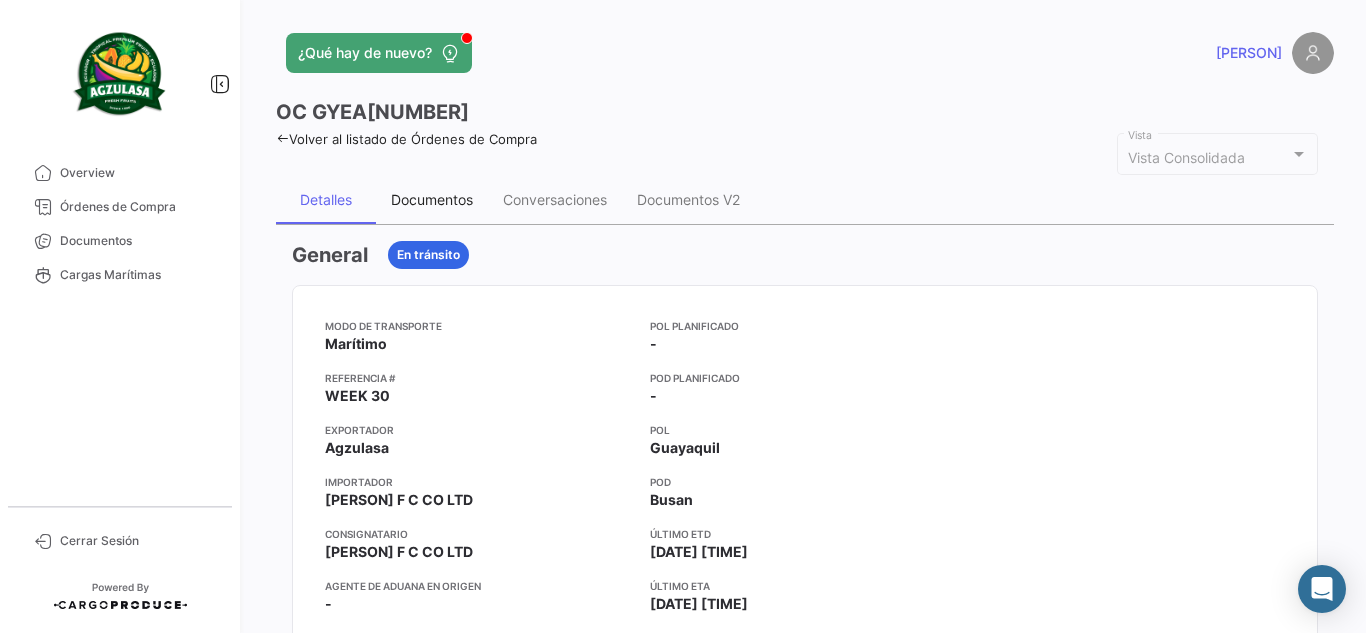 click on "Documentos" at bounding box center [432, 200] 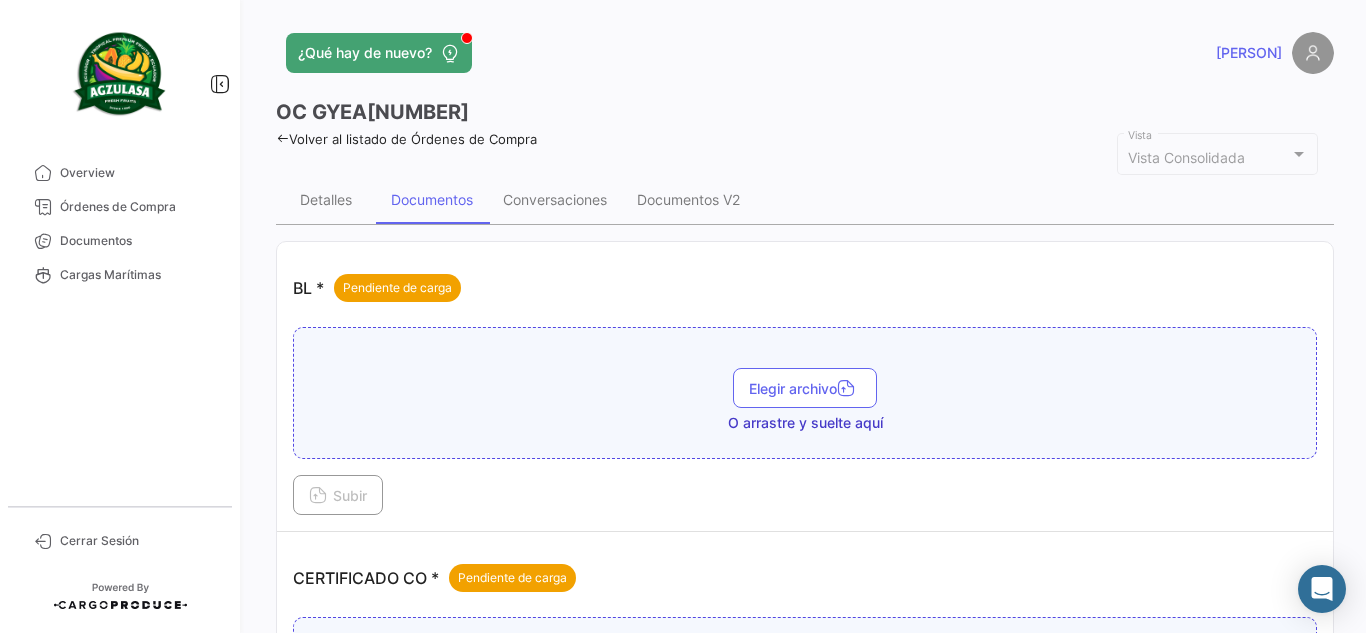 click on "Elegir archivo  O arrastre y suelte aquí" at bounding box center [805, 400] 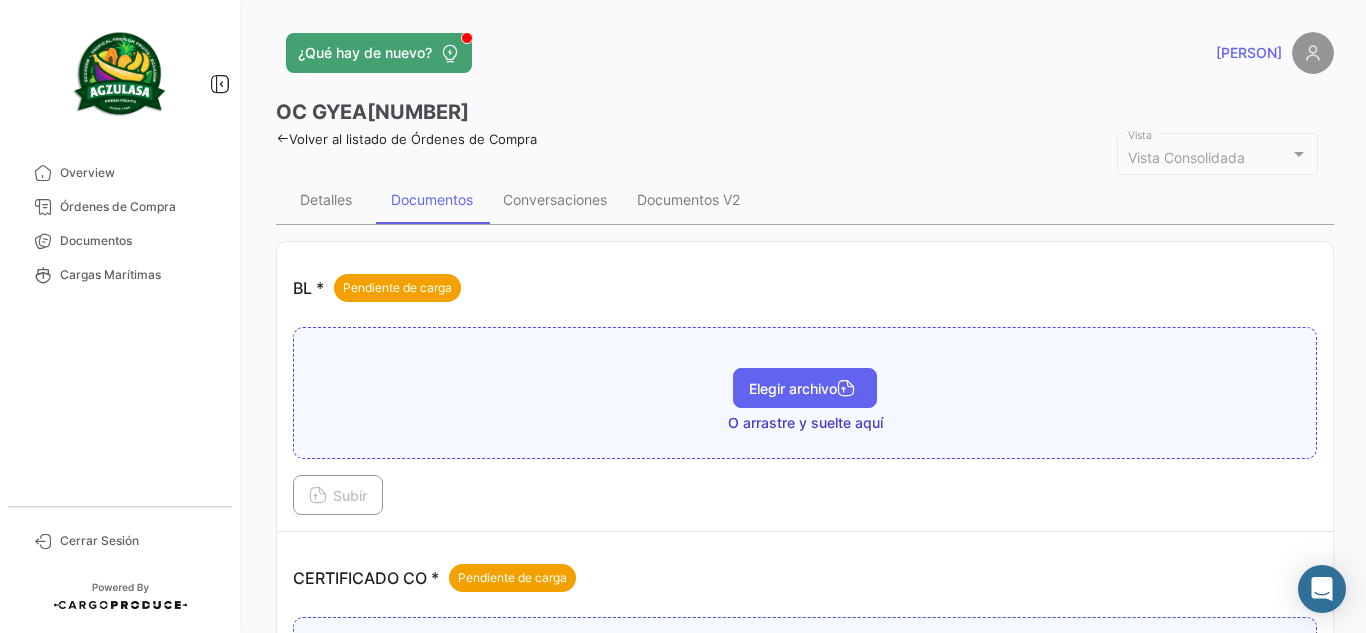click on "Elegir archivo" at bounding box center (805, 388) 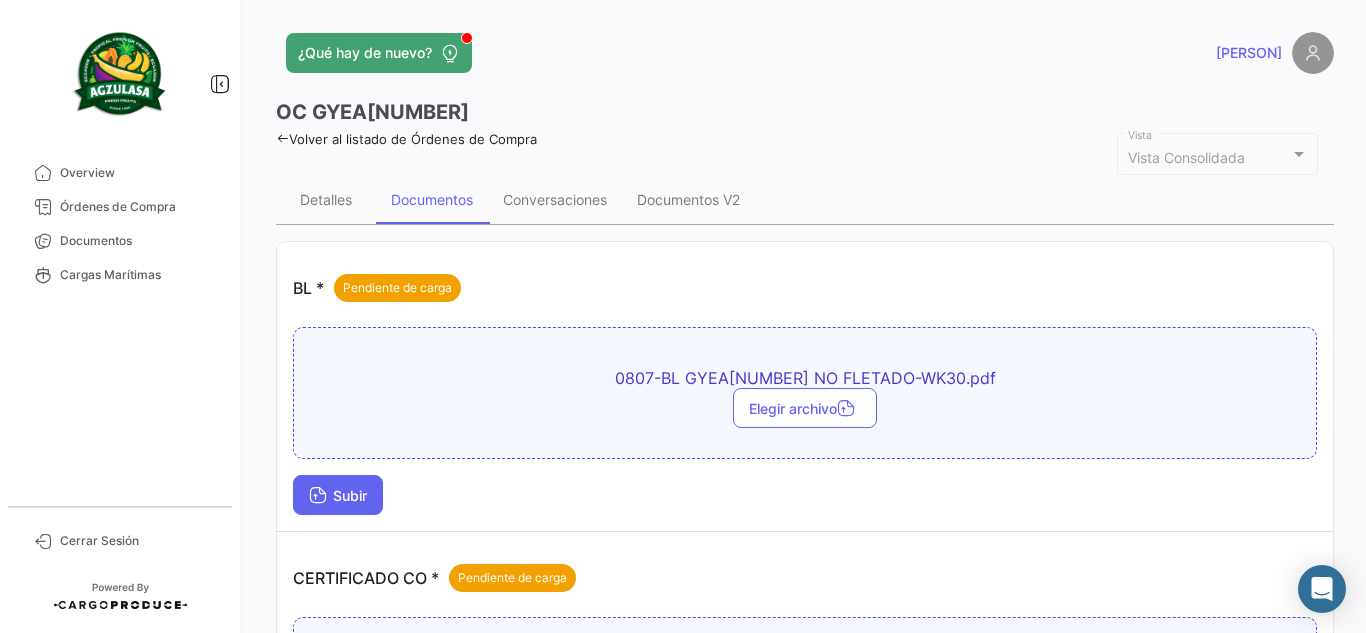 click on "Subir" at bounding box center (338, 495) 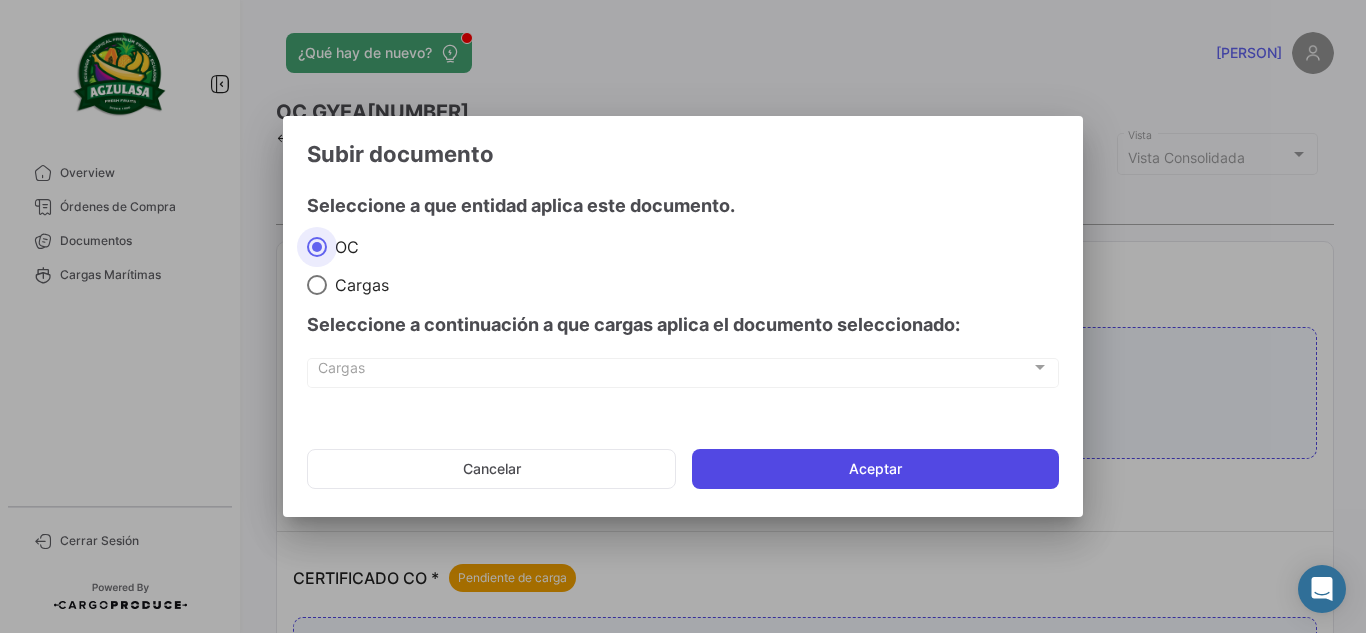 click on "Aceptar" 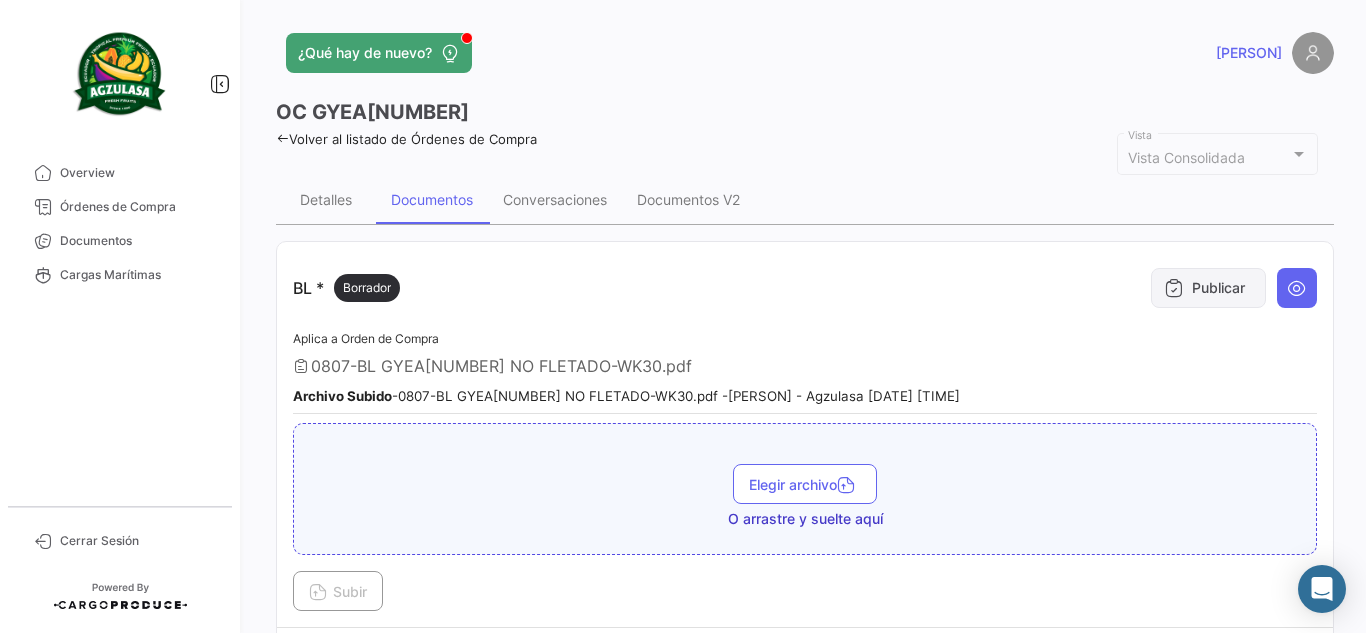 click on "Publicar" at bounding box center (1208, 288) 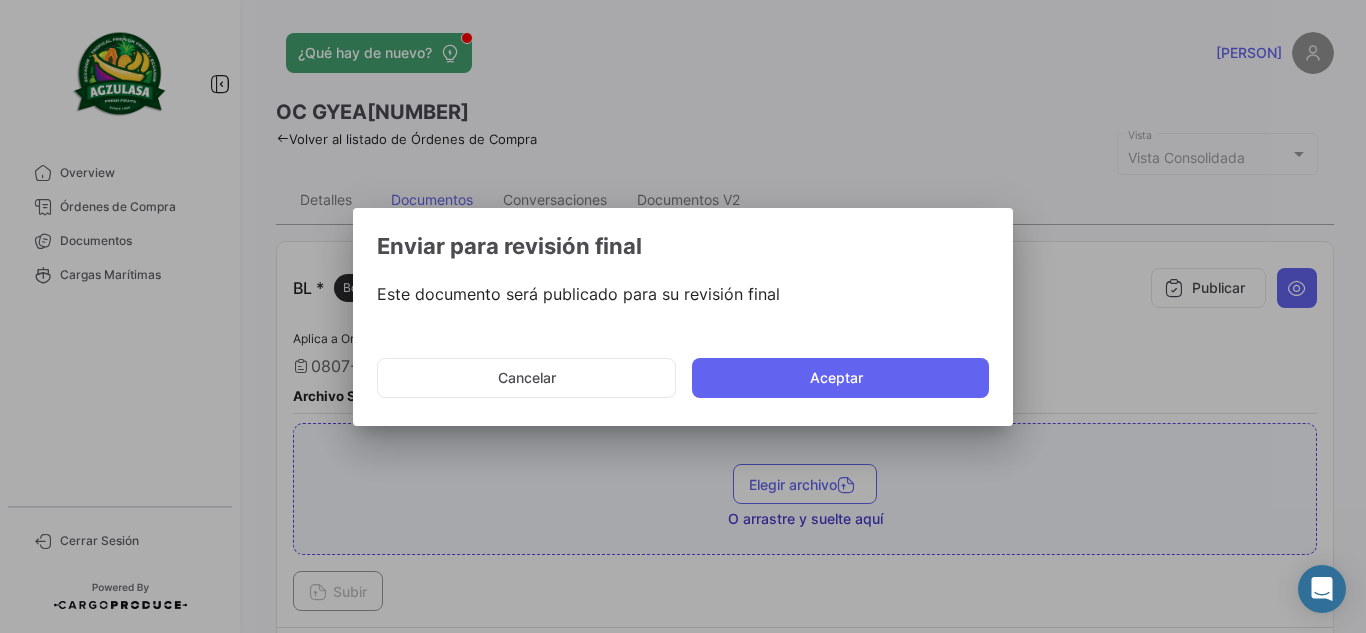 click on "Aceptar" 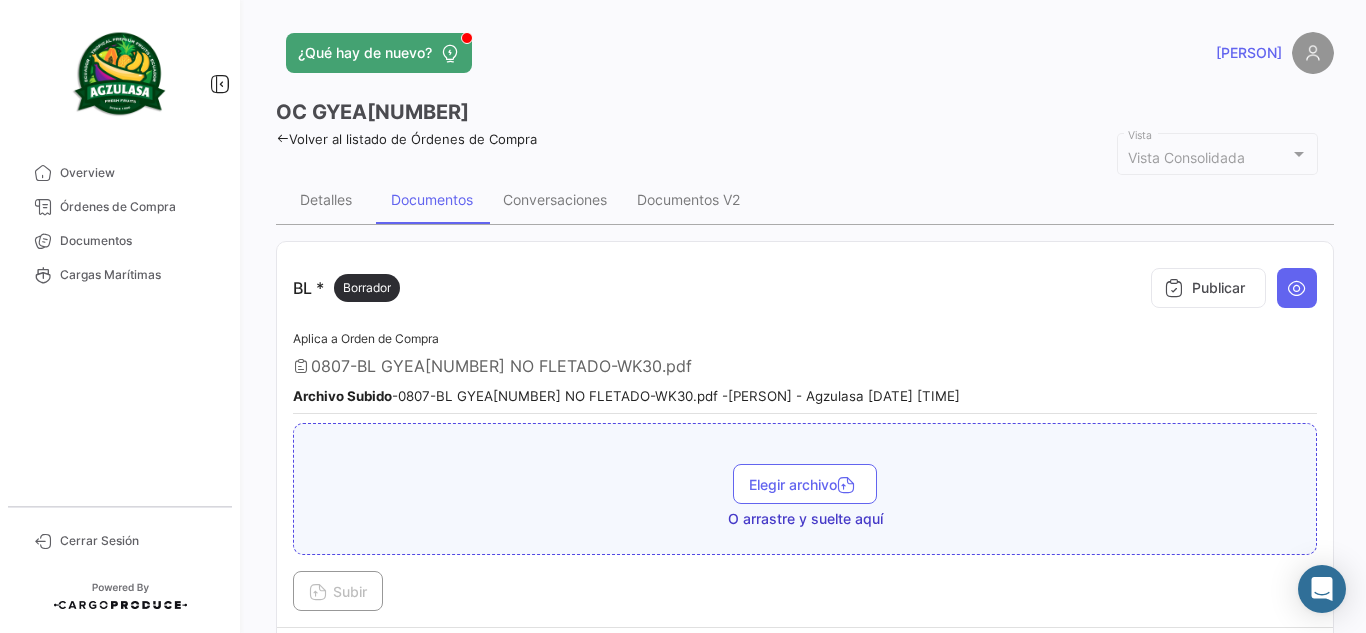 type 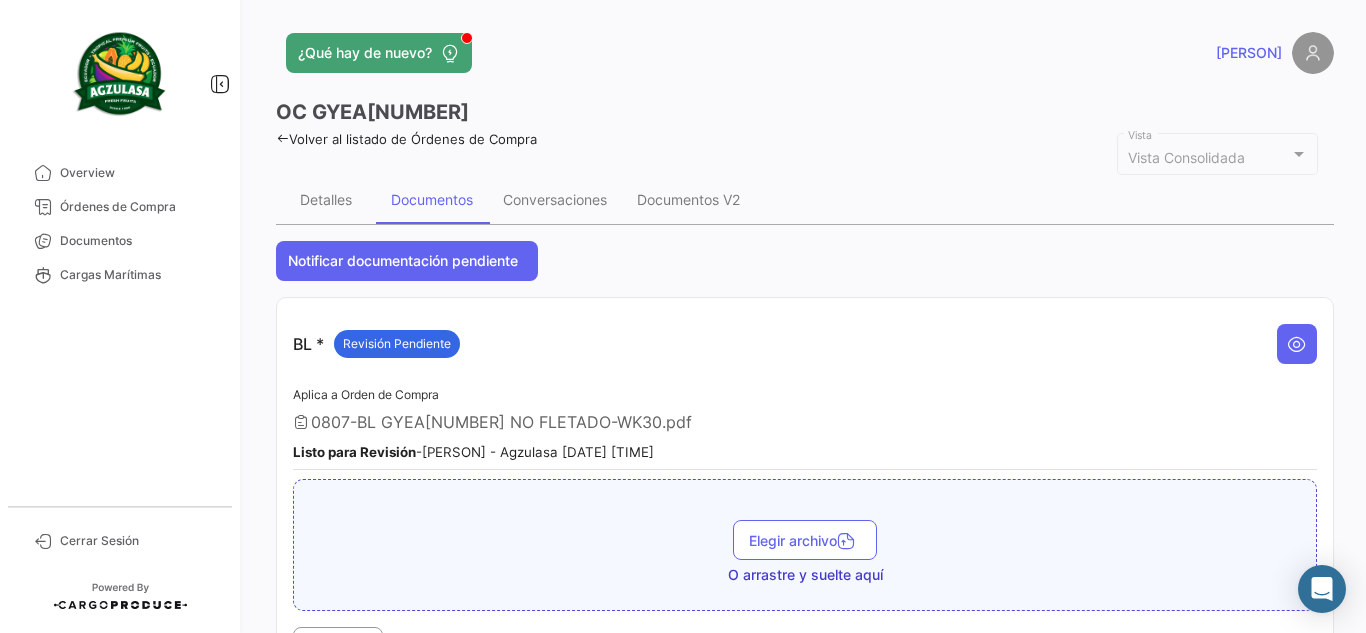 click on "¿Qué hay de nuevo?   [PERSON]" 